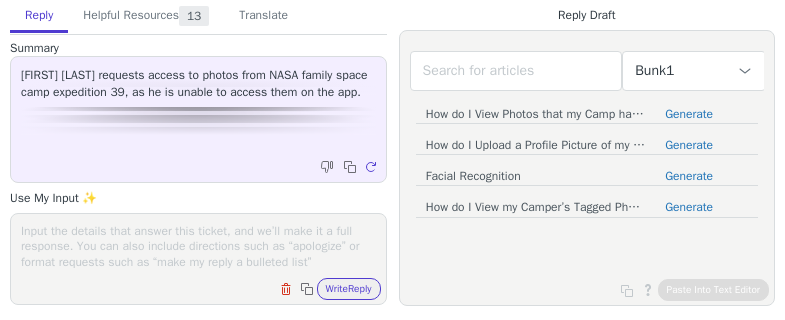 scroll, scrollTop: 0, scrollLeft: 0, axis: both 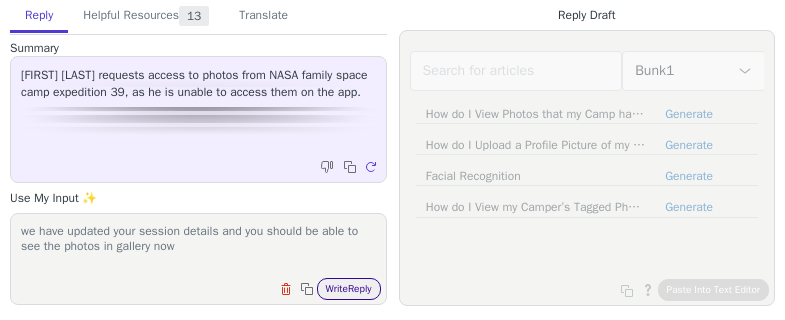 type on "we have updated your session details and you should be able to see the photos in gallery now" 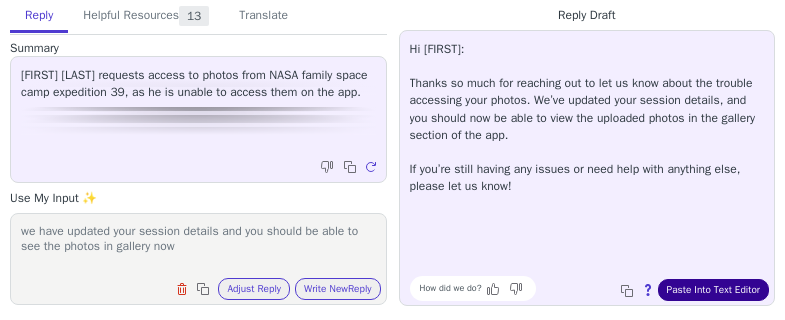 click on "Paste Into Text Editor" at bounding box center [713, 290] 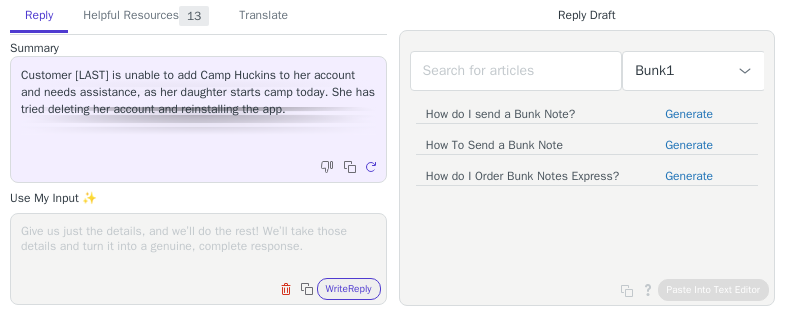 scroll, scrollTop: 0, scrollLeft: 0, axis: both 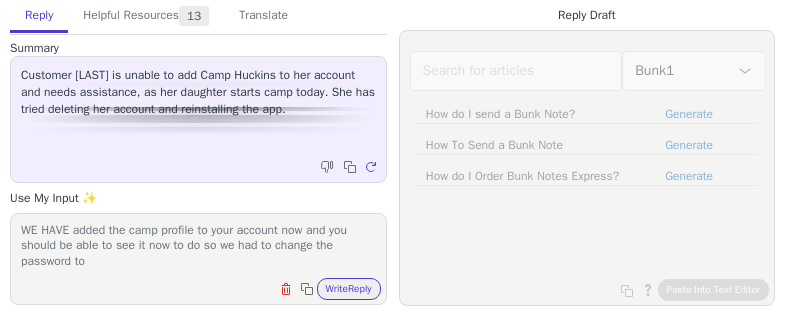 paste on "lyflaherty@gmail.com" 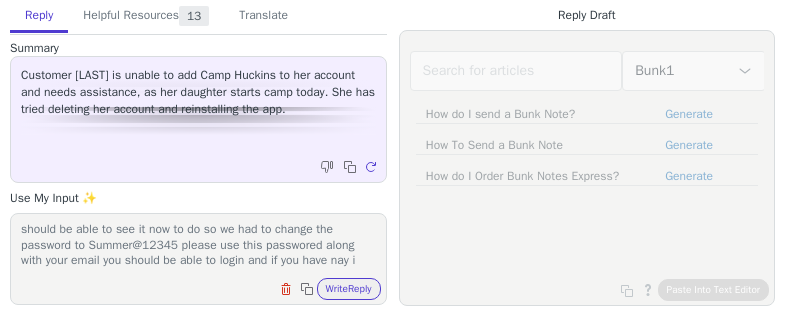 scroll, scrollTop: 32, scrollLeft: 0, axis: vertical 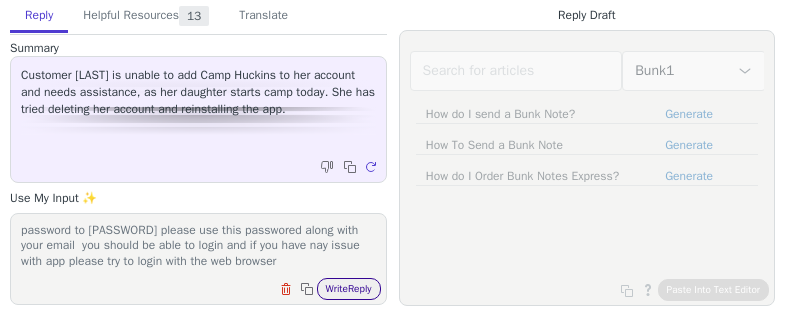 type on "WE HAVE added the camp profile to your account now and you should be able to see it now to do so we had to change the password to Summer@12345 please use this passwored along with your email  you should be able to login and if you have nay issue with app please try to login with the web browser" 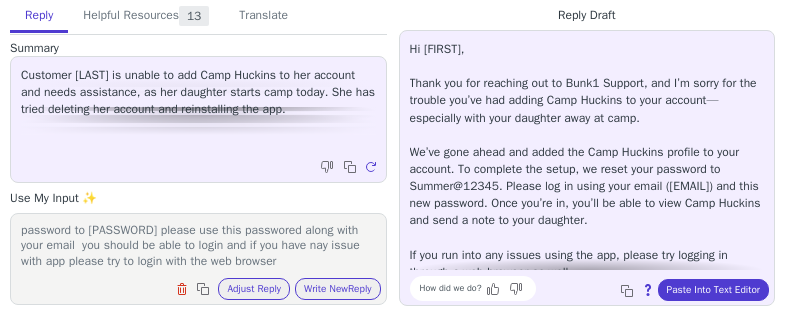 click on "Hi Lindsay, Thank you for reaching out to Bunk1 Support, and I’m sorry for the trouble you’ve had adding Camp Huckins to your account—especially with your daughter away at camp. We’ve gone ahead and added the Camp Huckins profile to your account. To complete the setup, we reset your password to Summer@12345. Please log in using your email (lyflaherty@gmail.com) and this new password. Once you’re in, you’ll be able to view Camp Huckins and send a note to your daughter. If you run into any issues using the app, please try logging in through a web browser as well. Let us know if everything is working or if you need further assistance—happy to help!" at bounding box center (587, 186) 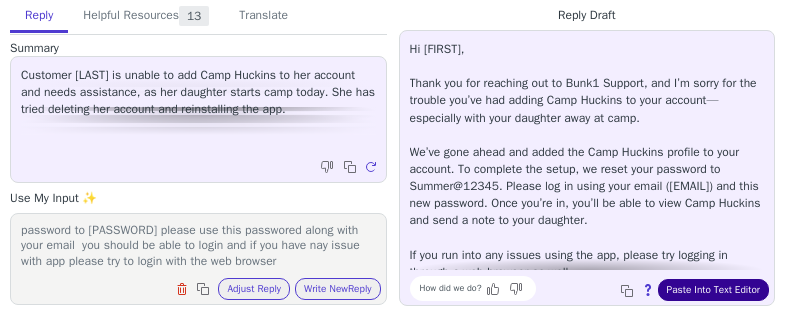 click on "Paste Into Text Editor" at bounding box center [713, 290] 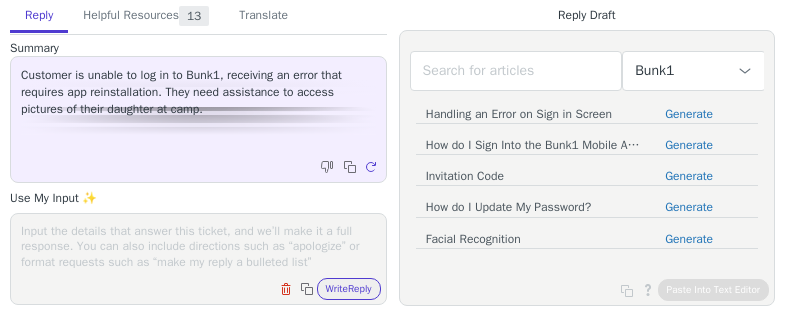 scroll, scrollTop: 0, scrollLeft: 0, axis: both 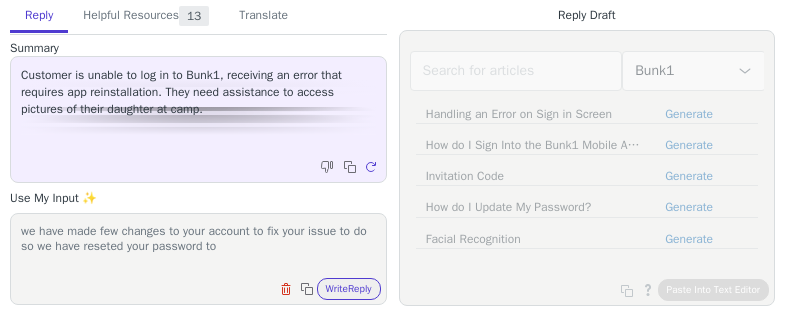 paste on "[PASSWORD]" 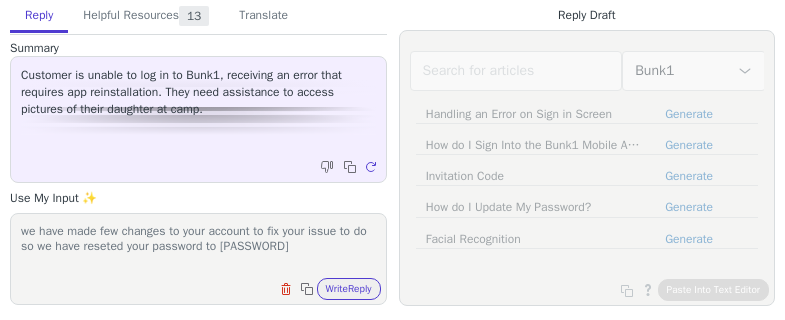 scroll, scrollTop: 1, scrollLeft: 0, axis: vertical 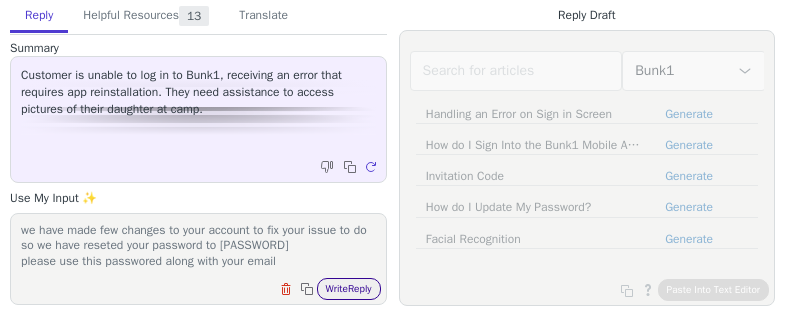 type on "we have made few changes to your account to fix your issue to do so we have reseted your password to [PASSWORD]
please use this passwored along with your email" 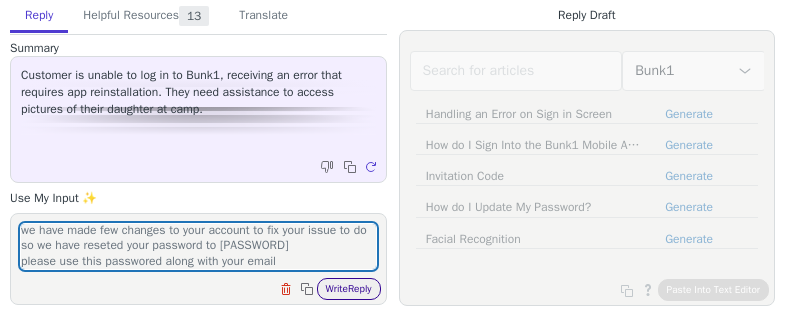 click on "Write  Reply" at bounding box center [349, 289] 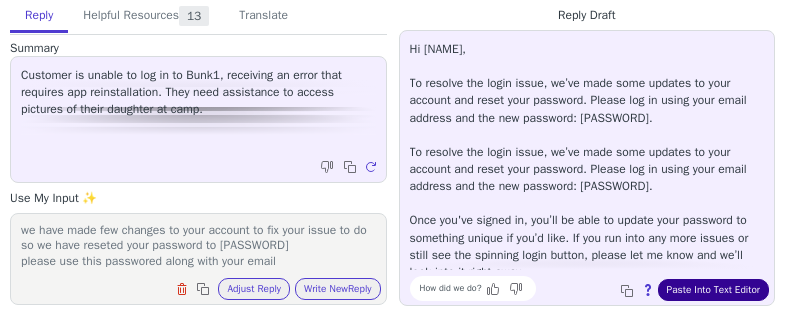 click on "Paste Into Text Editor" at bounding box center [713, 290] 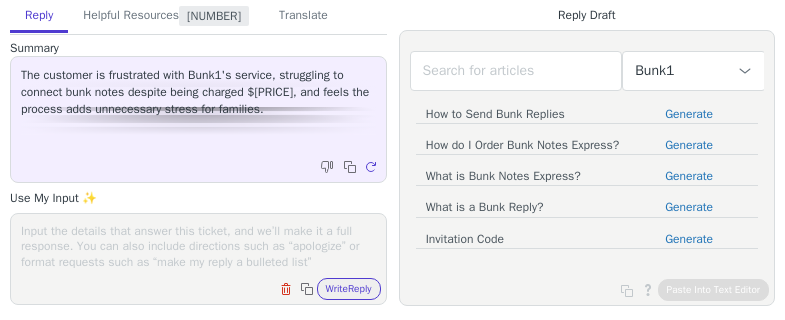 scroll, scrollTop: 0, scrollLeft: 0, axis: both 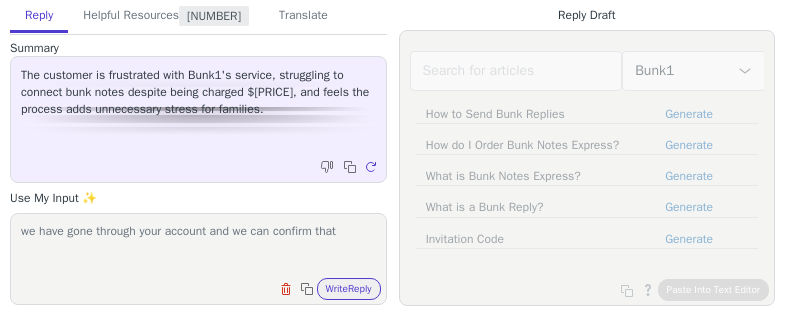 click on "we have gone through your account and we can confirm that" at bounding box center [198, 246] 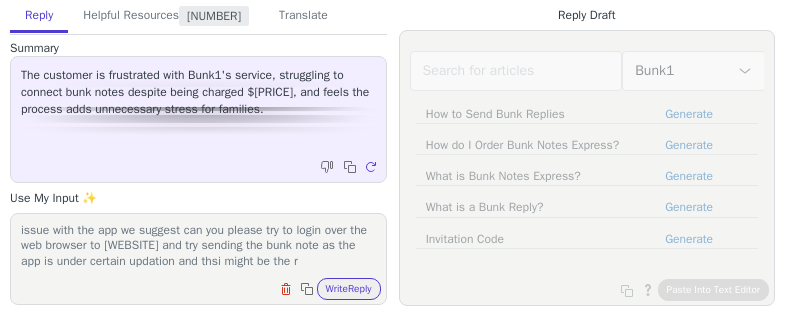 scroll, scrollTop: 48, scrollLeft: 0, axis: vertical 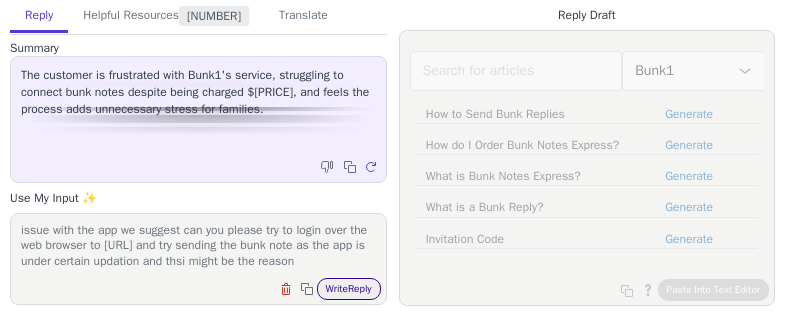 type on "we have gone through your account and we can confirm that all your details has been updated and is in pleace if you are facing any issue with the app we suggest can you please try to login over the web browser to [URL] and try sending the bunk note as the app is under certain updation and thsi might be the reason" 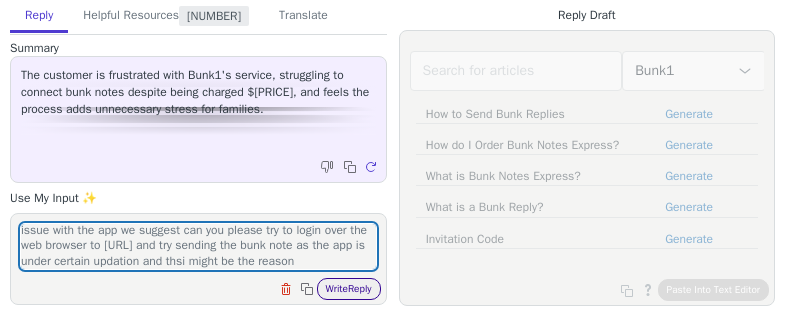 click on "Write  Reply" at bounding box center (349, 289) 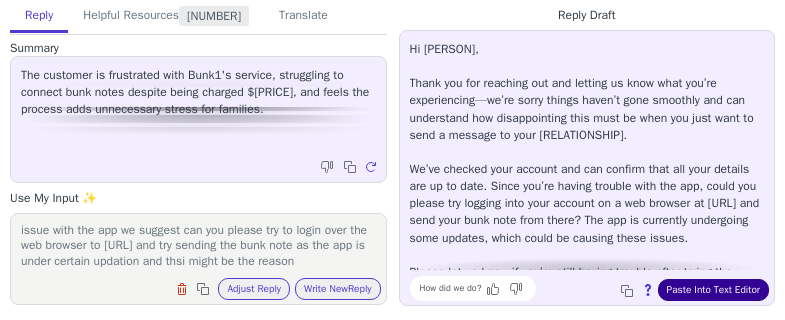 click on "Paste Into Text Editor" at bounding box center (713, 290) 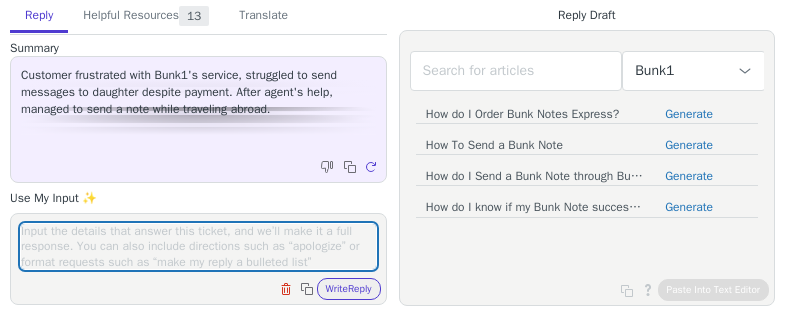 scroll, scrollTop: 0, scrollLeft: 0, axis: both 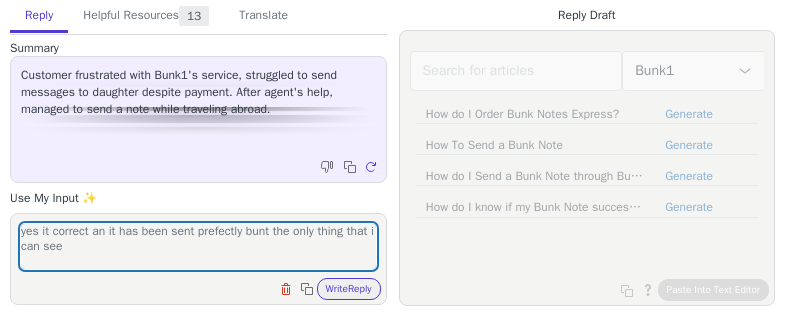 click on "yes it correct an it has been sent prefectly bunt the only thing that i can see" at bounding box center [198, 246] 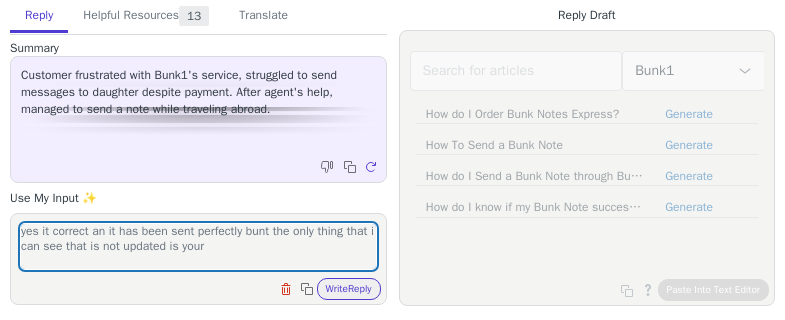 click on "yes it correct an it has been sent perfectly bunt the only thing that i can see that is not updated is your" at bounding box center [198, 246] 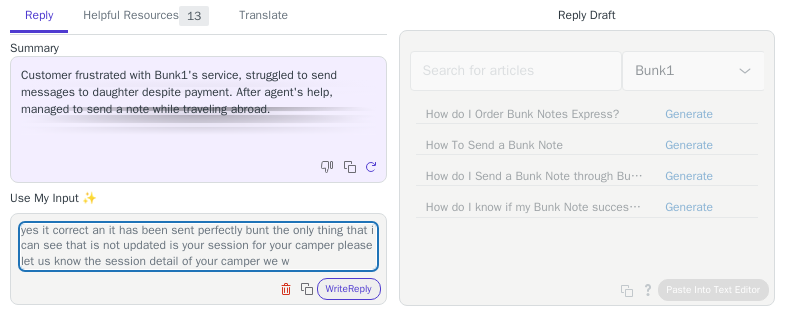 scroll, scrollTop: 17, scrollLeft: 0, axis: vertical 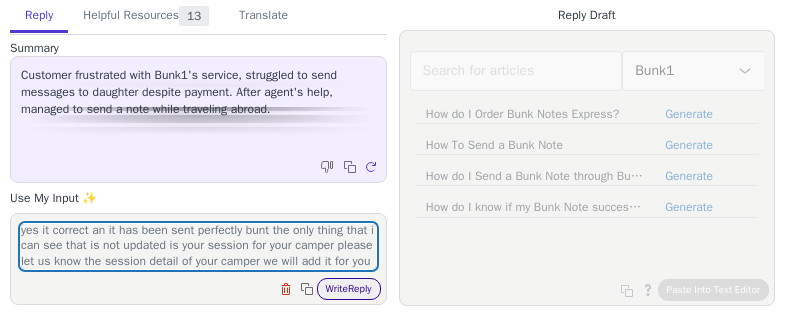 type on "yes it correct an it has been sent perfectly bunt the only thing that i can see that is not updated is your session for your camper please let us know the session detail of your camper we will add it for you" 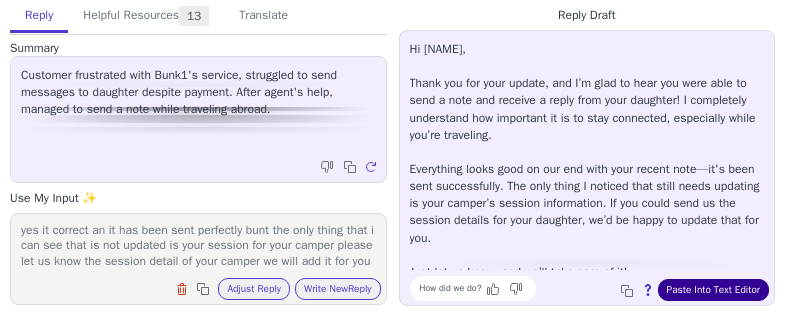 click on "Paste Into Text Editor" at bounding box center [713, 290] 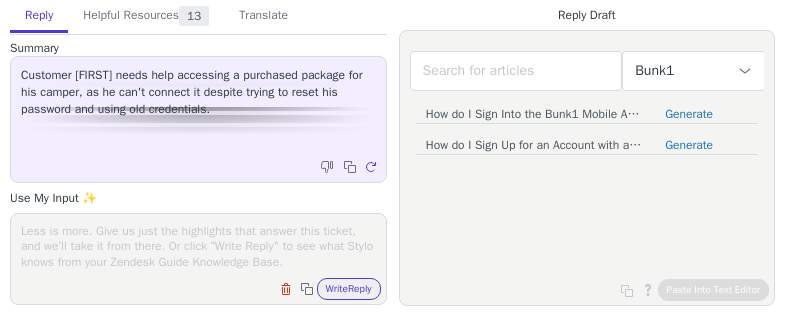 scroll, scrollTop: 0, scrollLeft: 0, axis: both 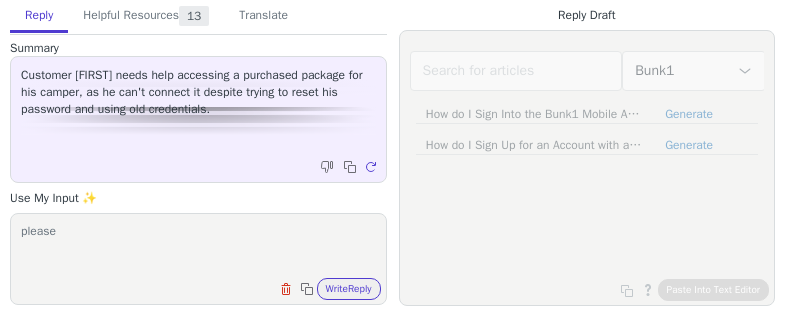 click on "please" at bounding box center (198, 246) 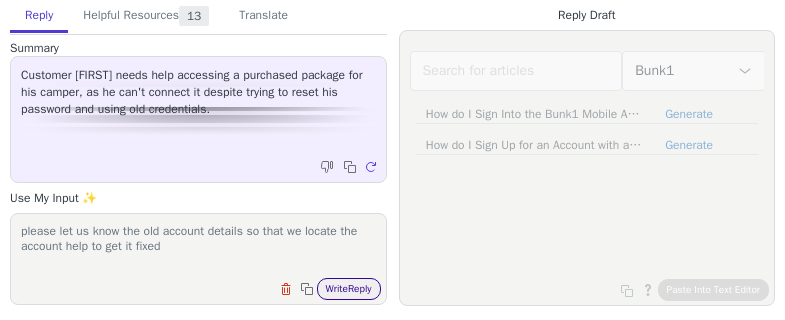 type on "please let us know the old account details so that we locate the account help to get it fixed" 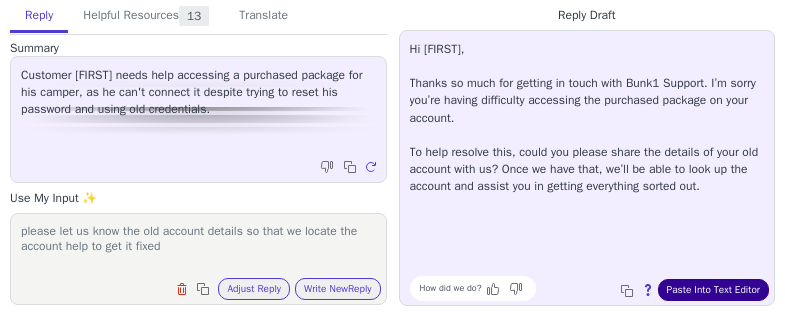 click on "Paste Into Text Editor" at bounding box center (713, 290) 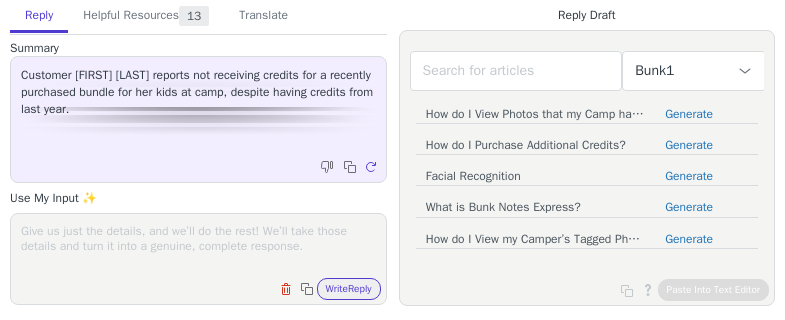 scroll, scrollTop: 0, scrollLeft: 0, axis: both 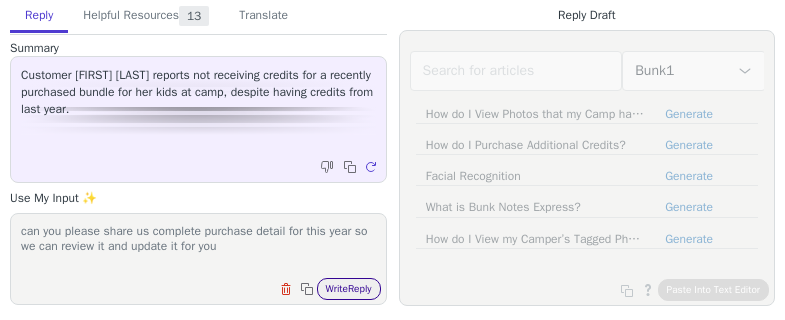 type on "can you please share us complete purchase detail for this year so we can review it and update it for you" 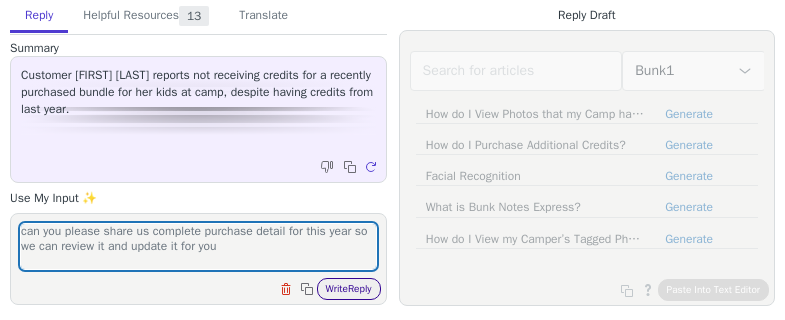 click on "Write  Reply" at bounding box center [349, 289] 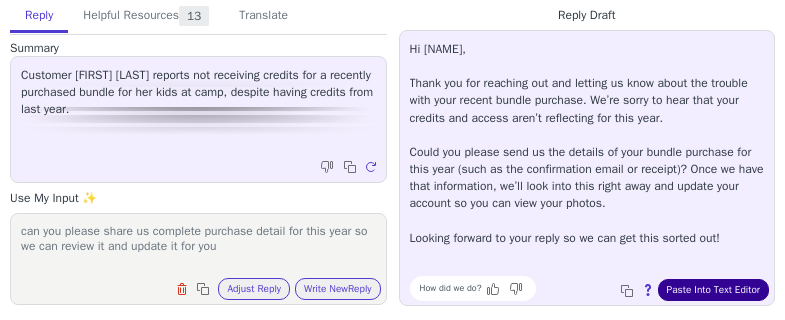 click on "Paste Into Text Editor" at bounding box center (713, 290) 